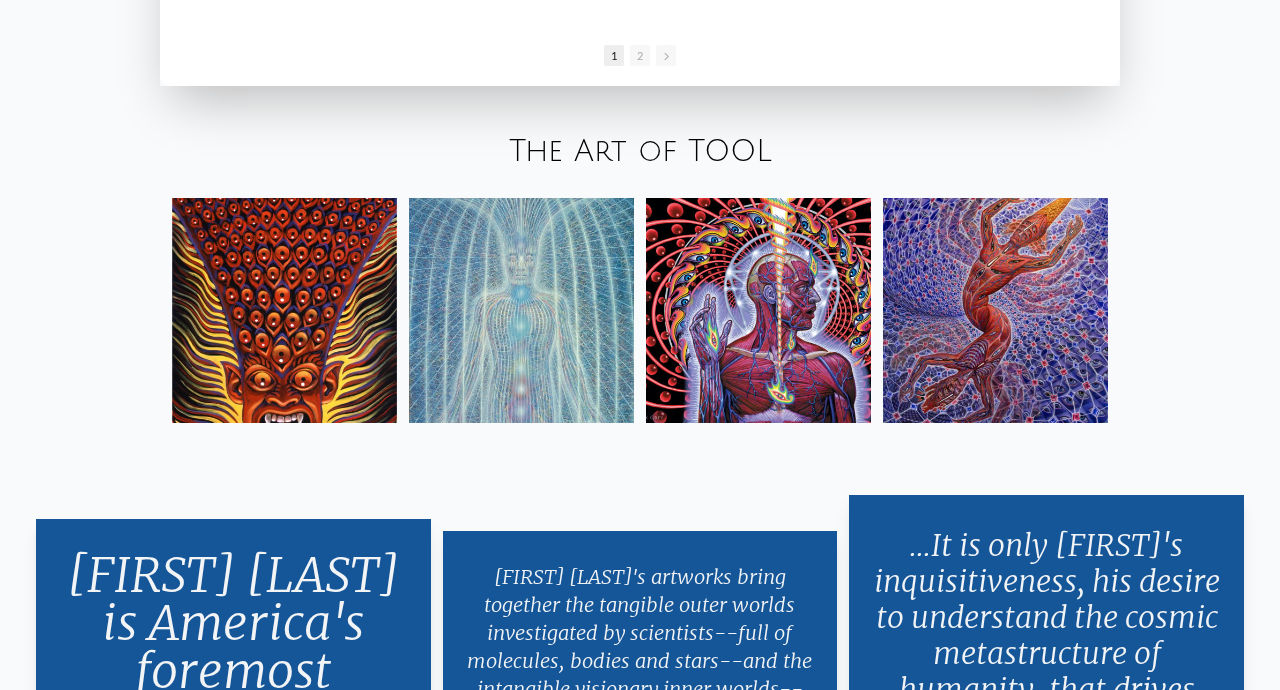 scroll, scrollTop: 3232, scrollLeft: 0, axis: vertical 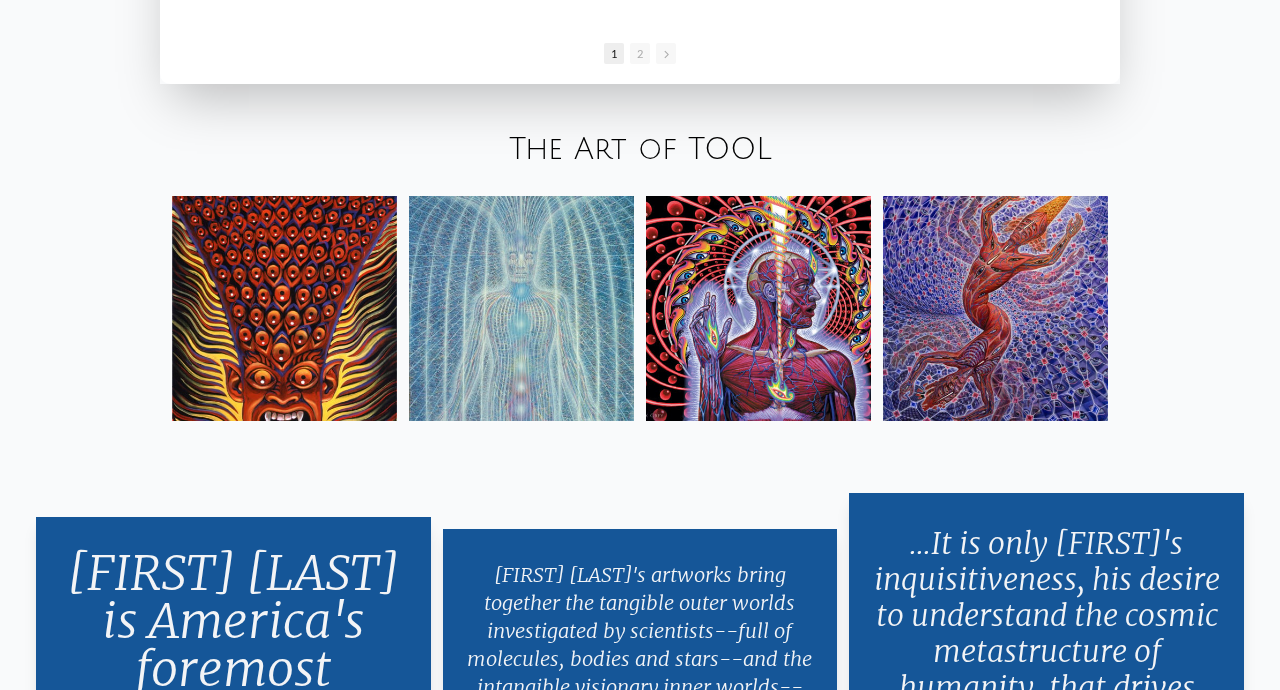 click on "The Art of TOOL" at bounding box center (640, 149) 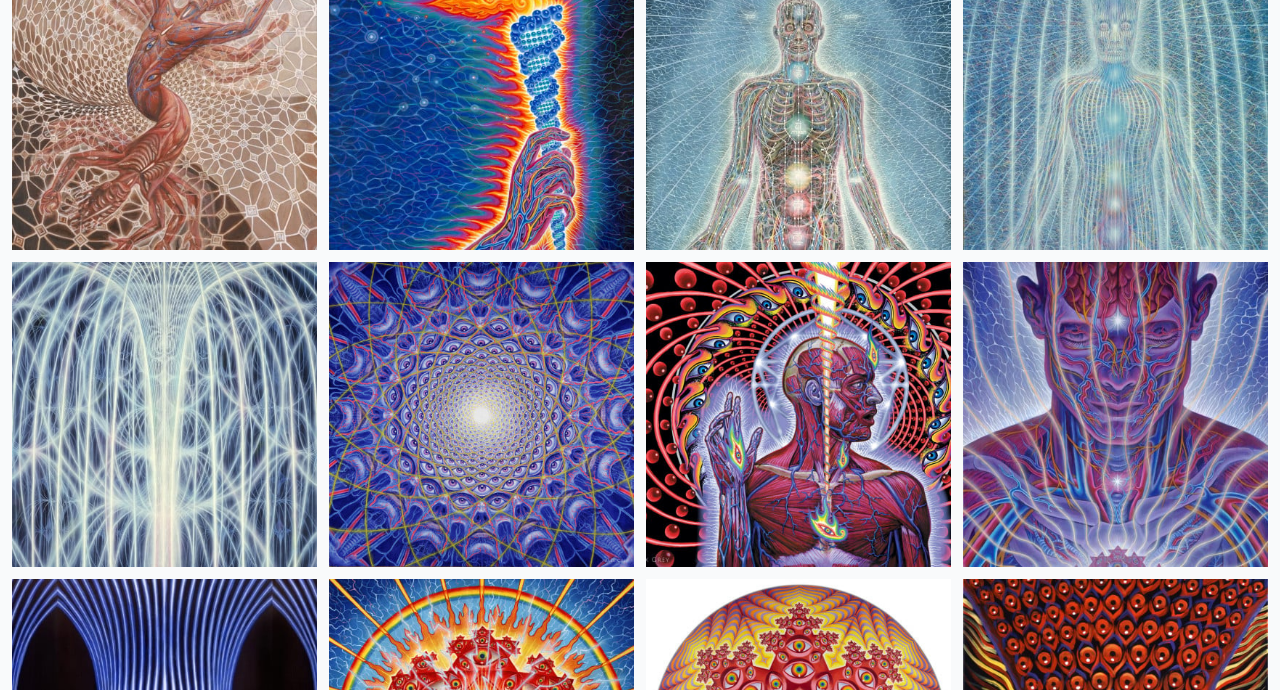 scroll, scrollTop: 488, scrollLeft: 0, axis: vertical 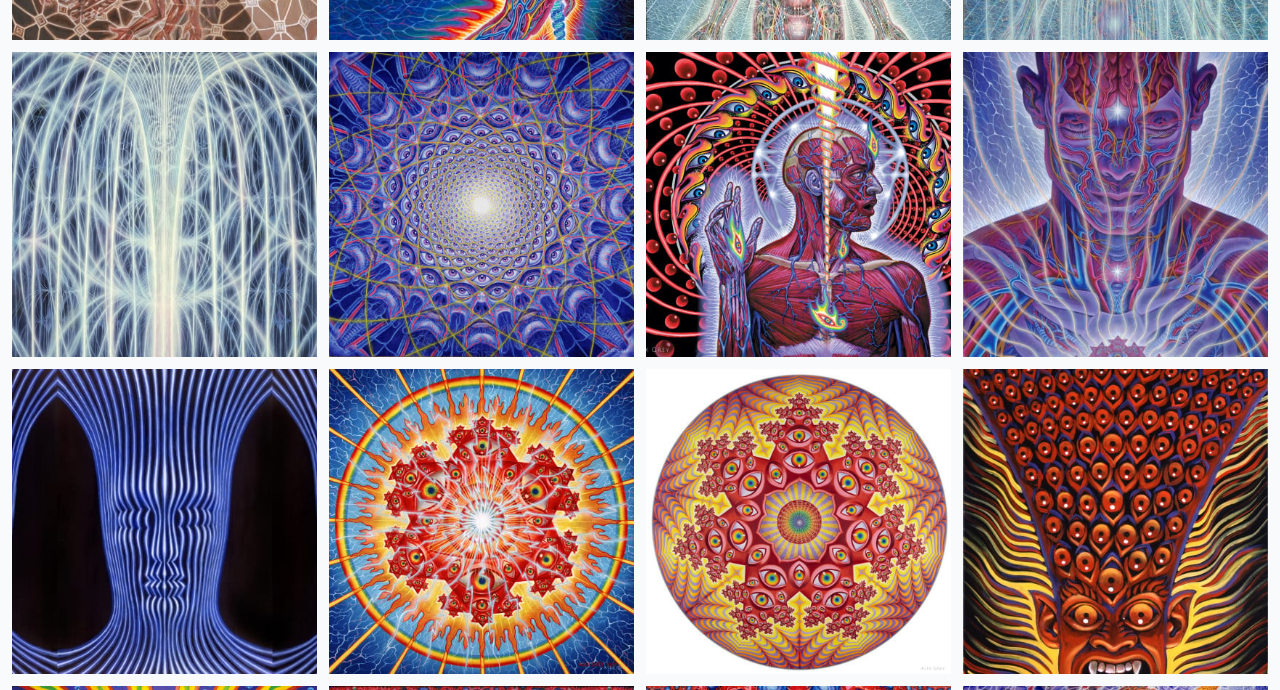 click at bounding box center [481, 521] 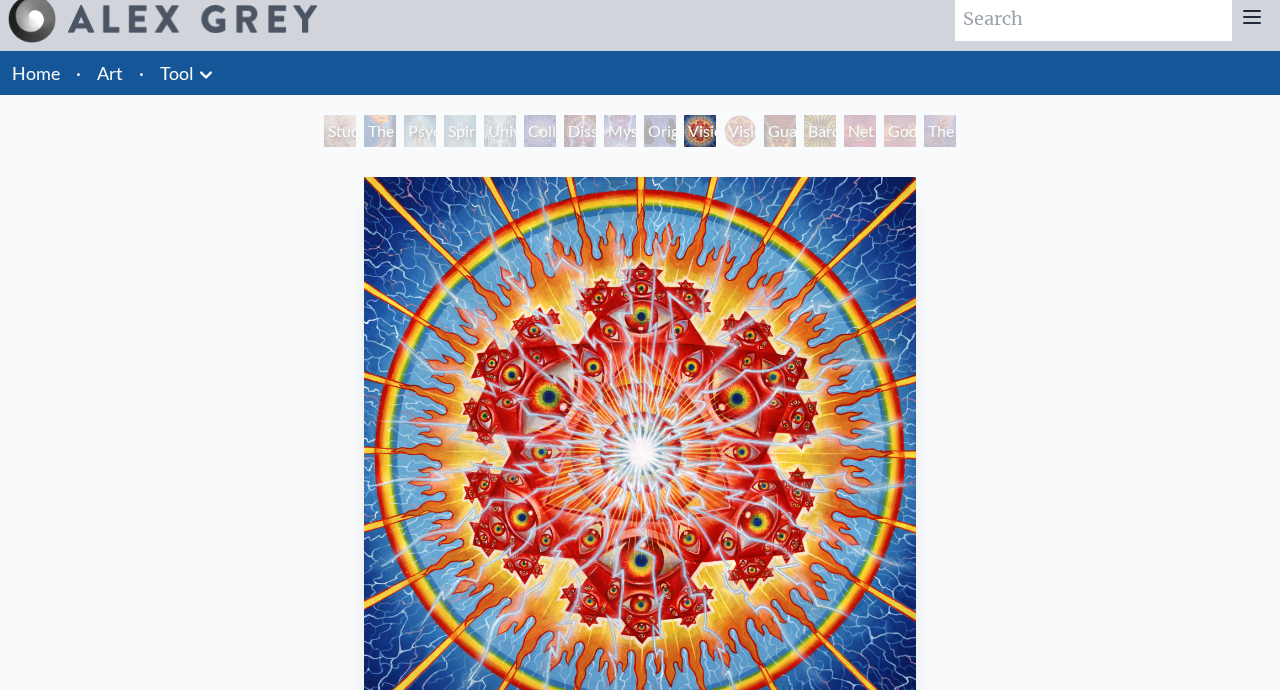 scroll, scrollTop: 0, scrollLeft: 0, axis: both 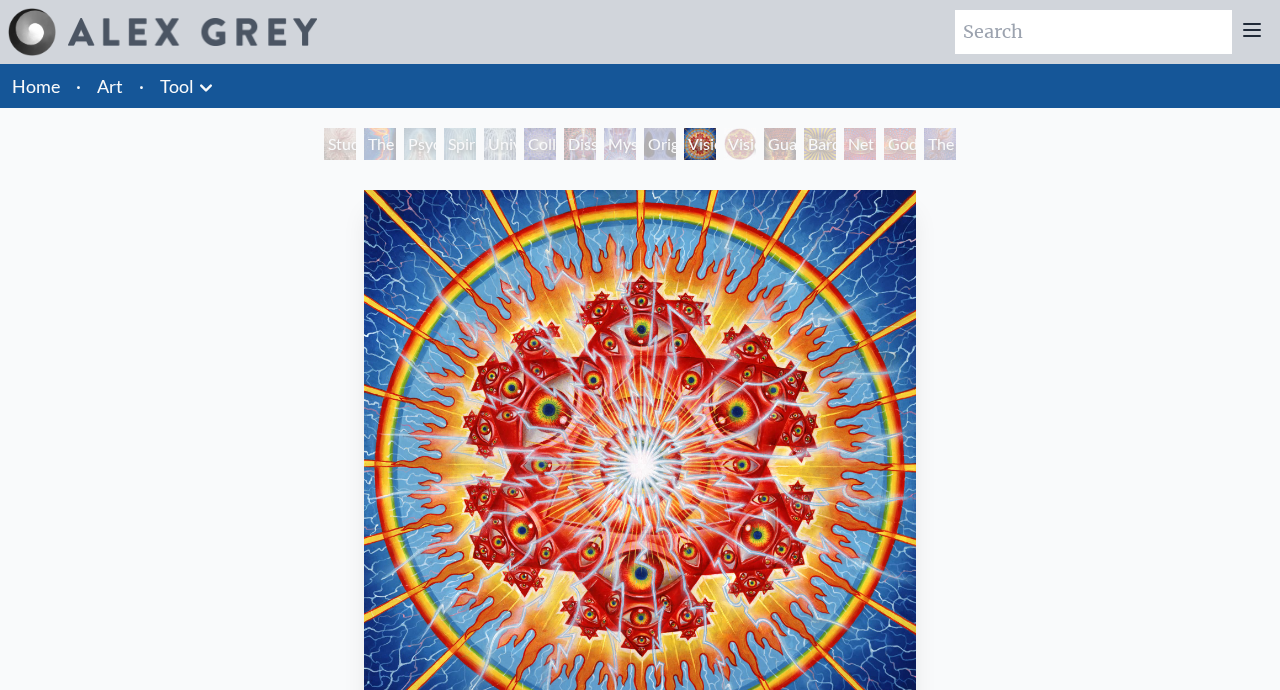 click on "Original Face" at bounding box center (660, 144) 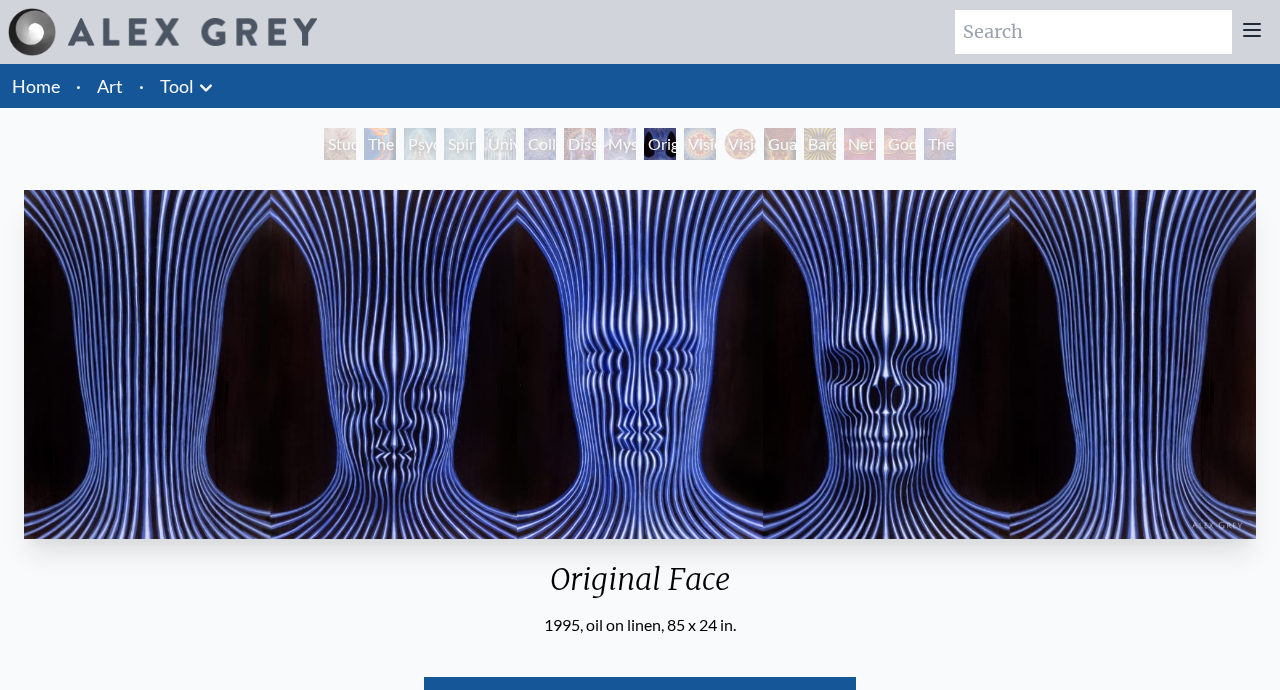 click on "Art" at bounding box center (110, 86) 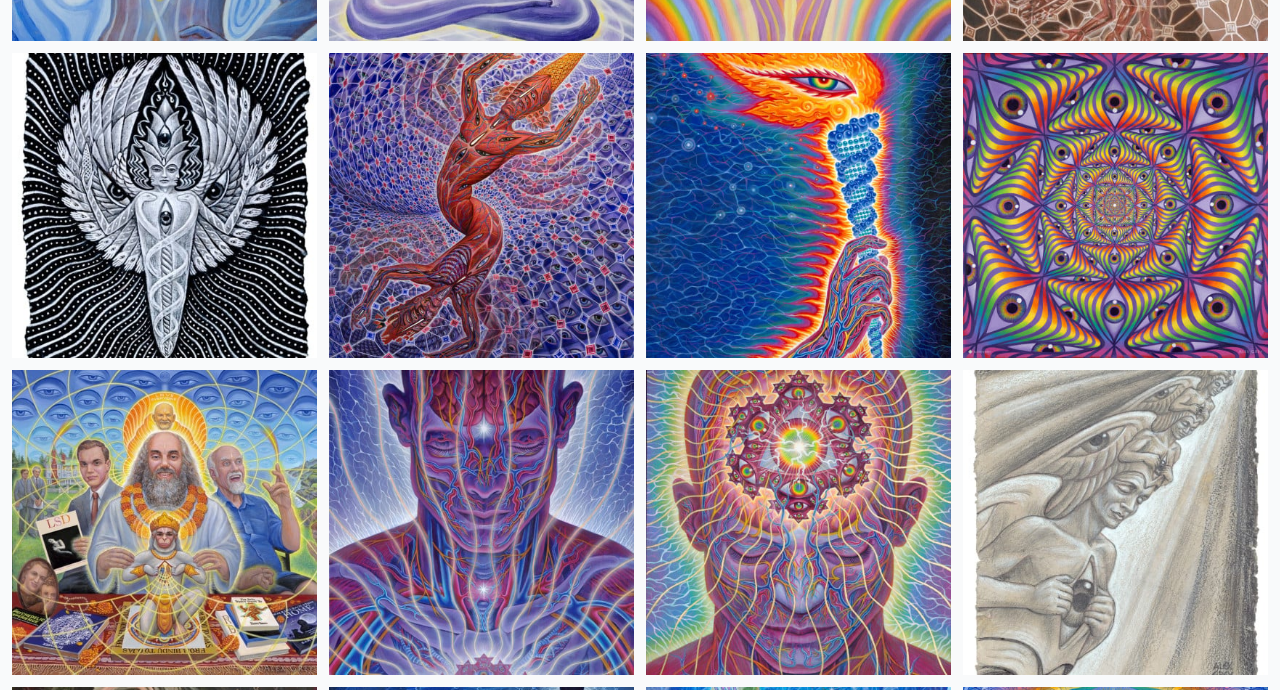 scroll, scrollTop: 2025, scrollLeft: 0, axis: vertical 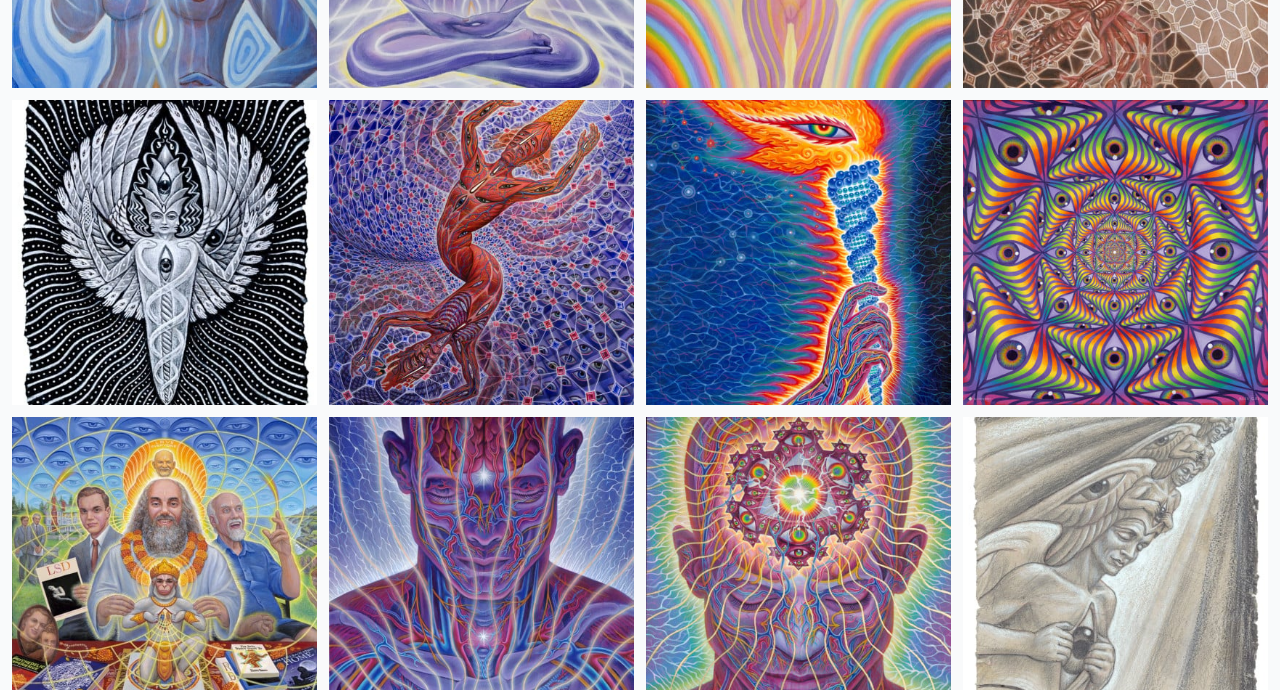 click at bounding box center (1115, 252) 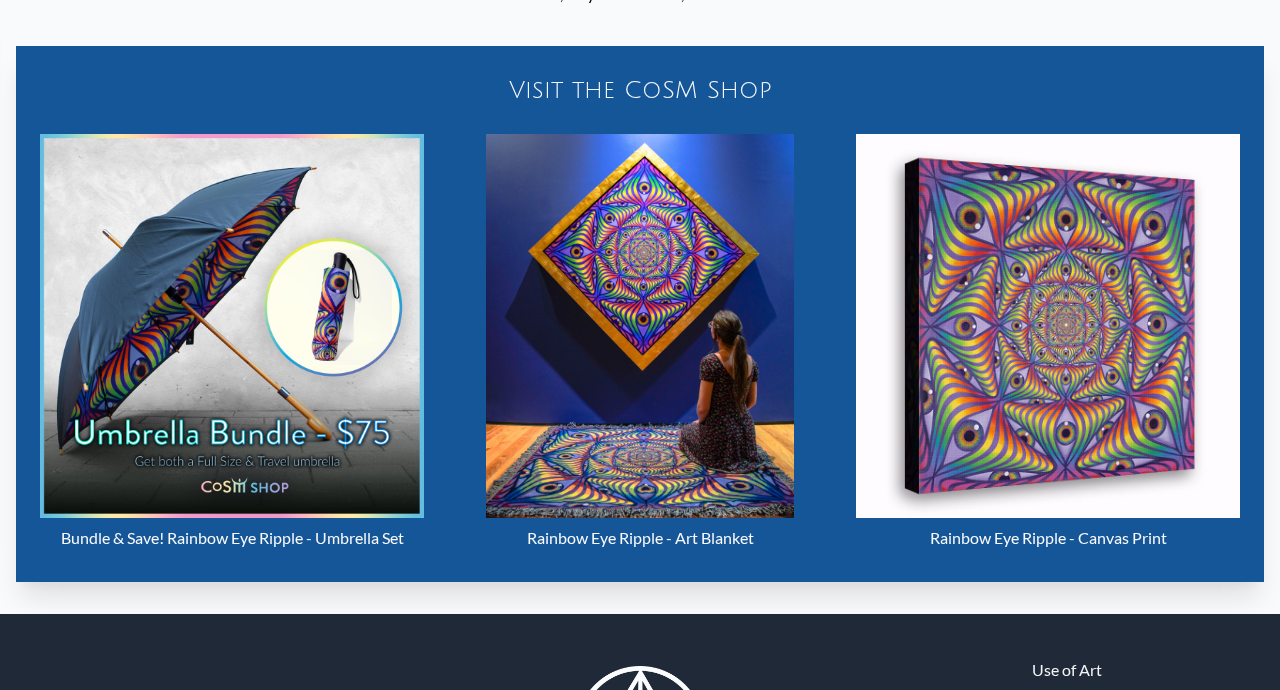 scroll, scrollTop: 864, scrollLeft: 0, axis: vertical 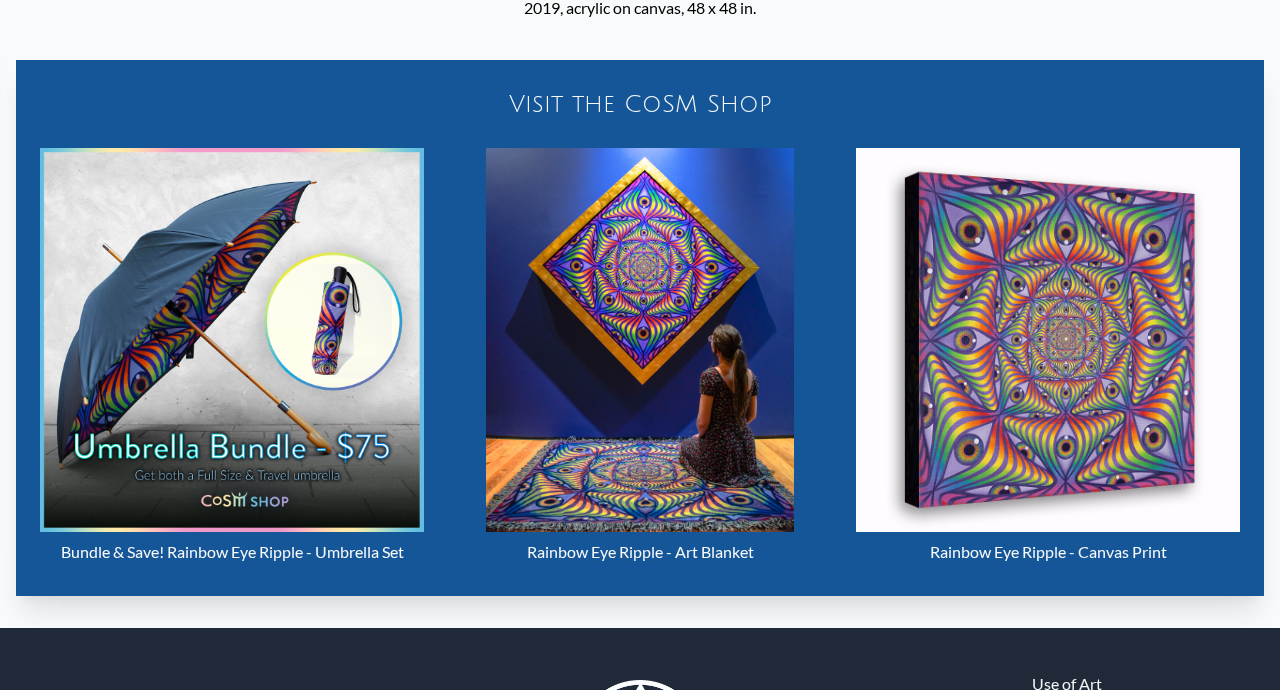 click at bounding box center [1048, 340] 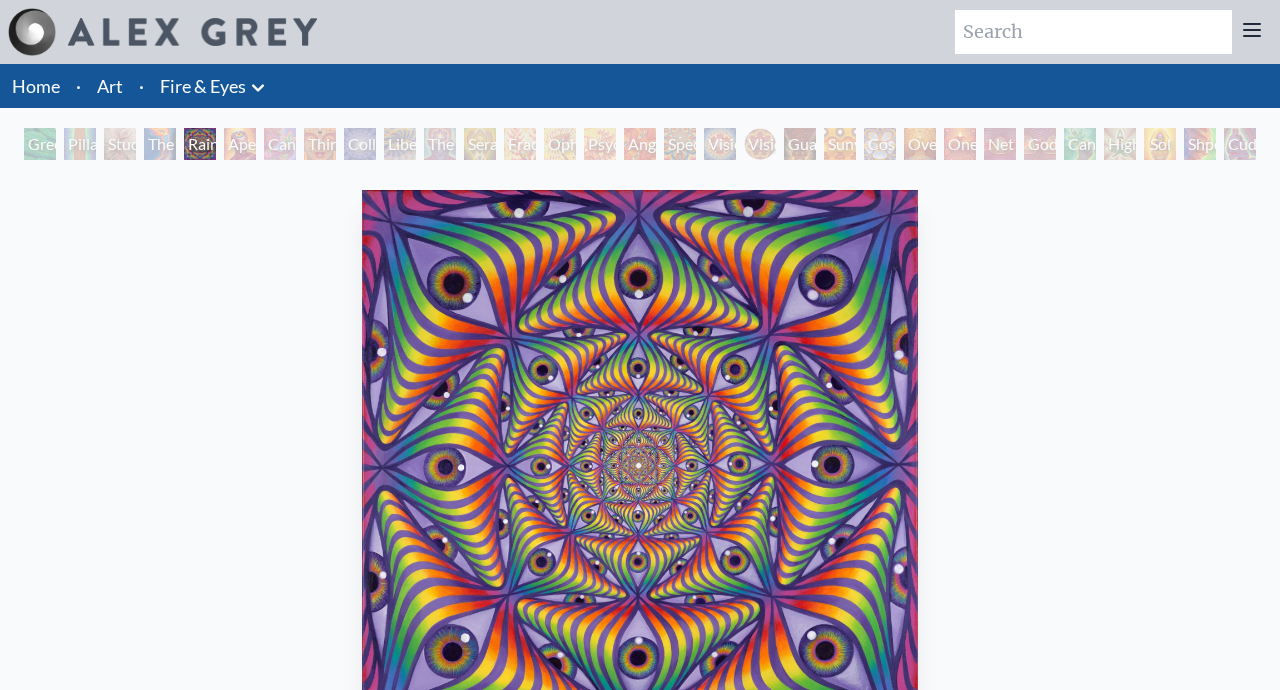 scroll, scrollTop: 0, scrollLeft: 0, axis: both 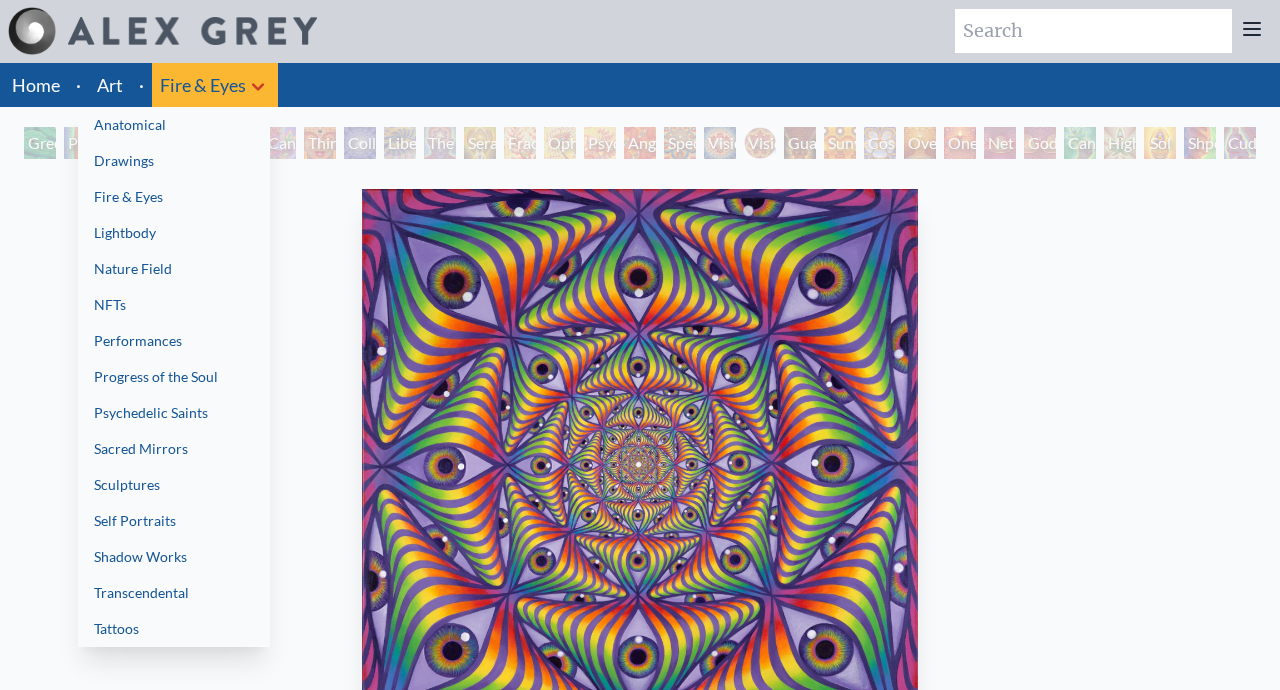 click on "Sacred Mirrors" at bounding box center (174, 449) 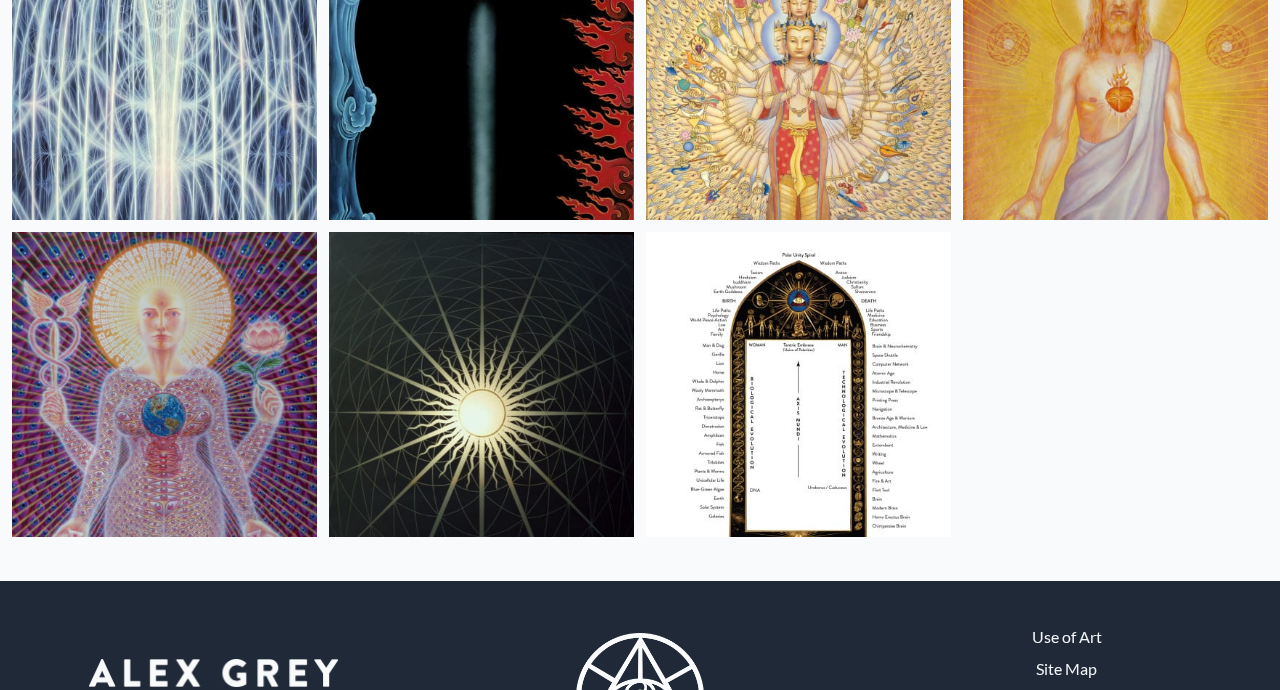 scroll, scrollTop: 1578, scrollLeft: 0, axis: vertical 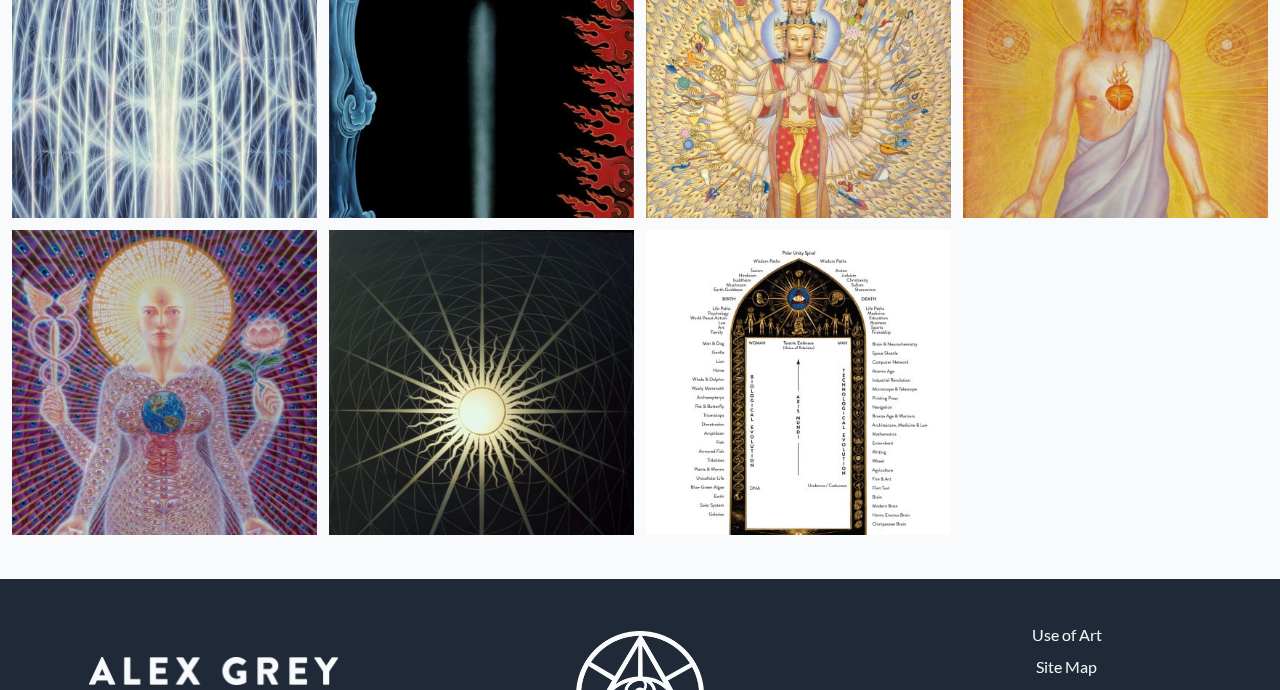 click at bounding box center [798, 382] 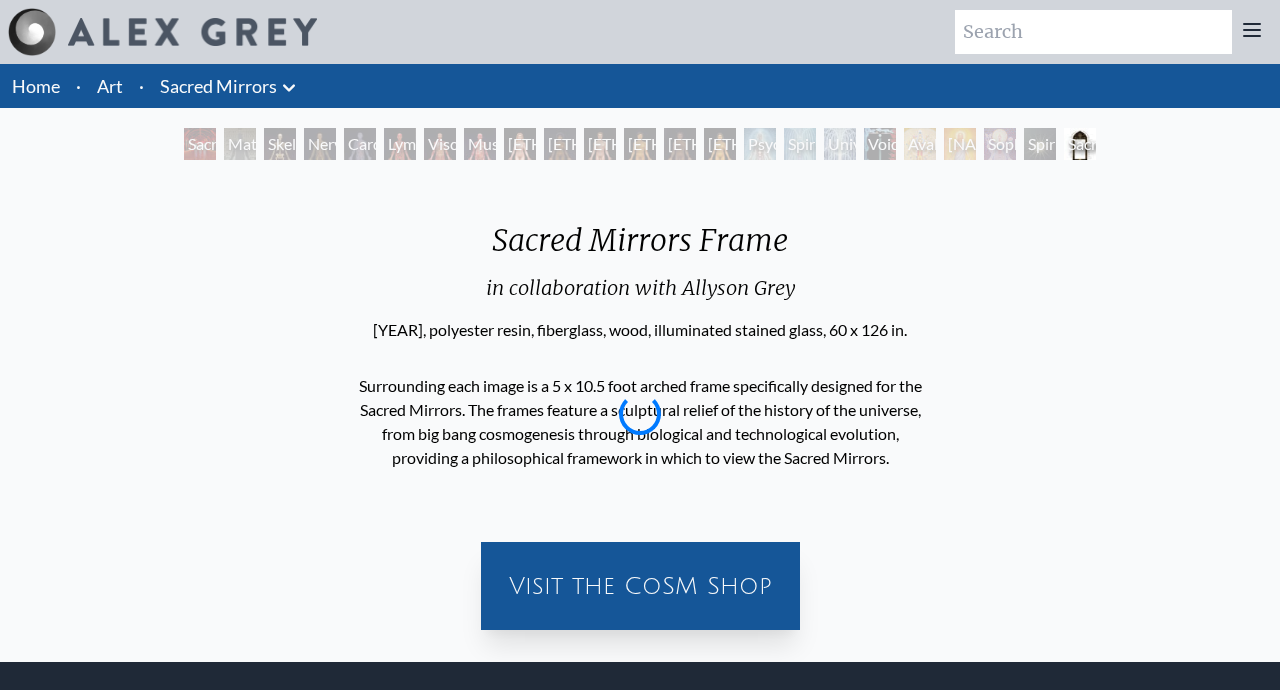 scroll, scrollTop: 0, scrollLeft: 0, axis: both 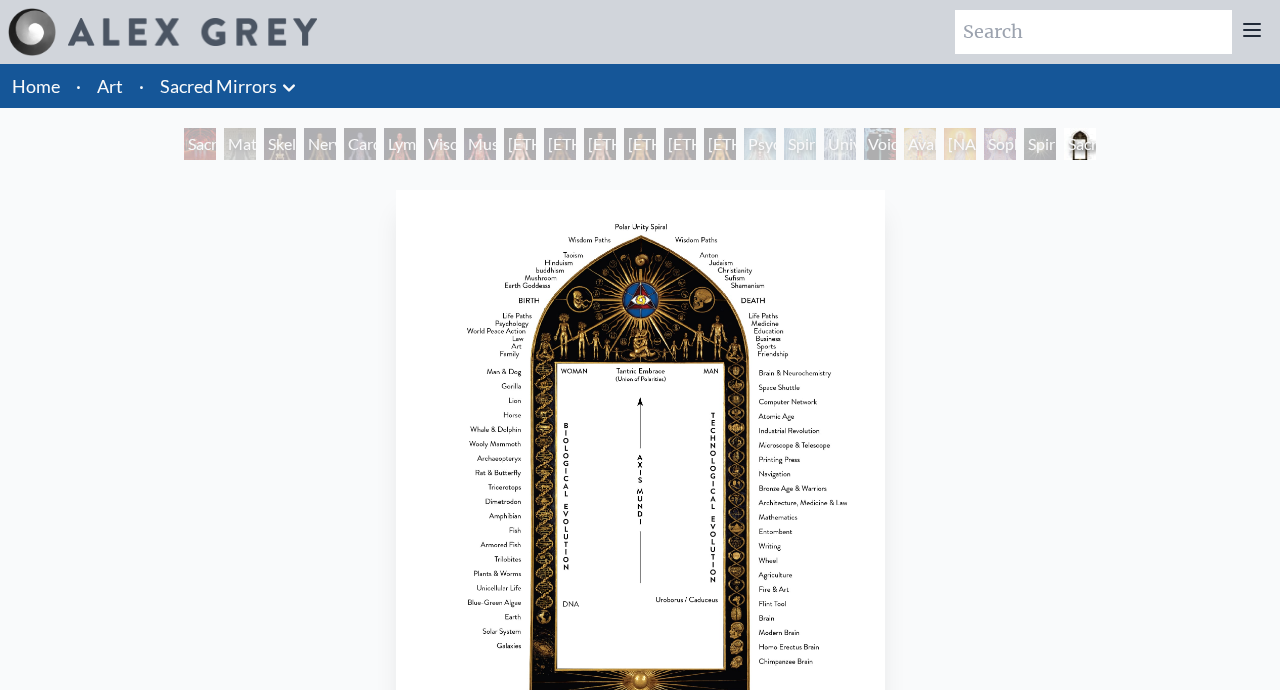 click 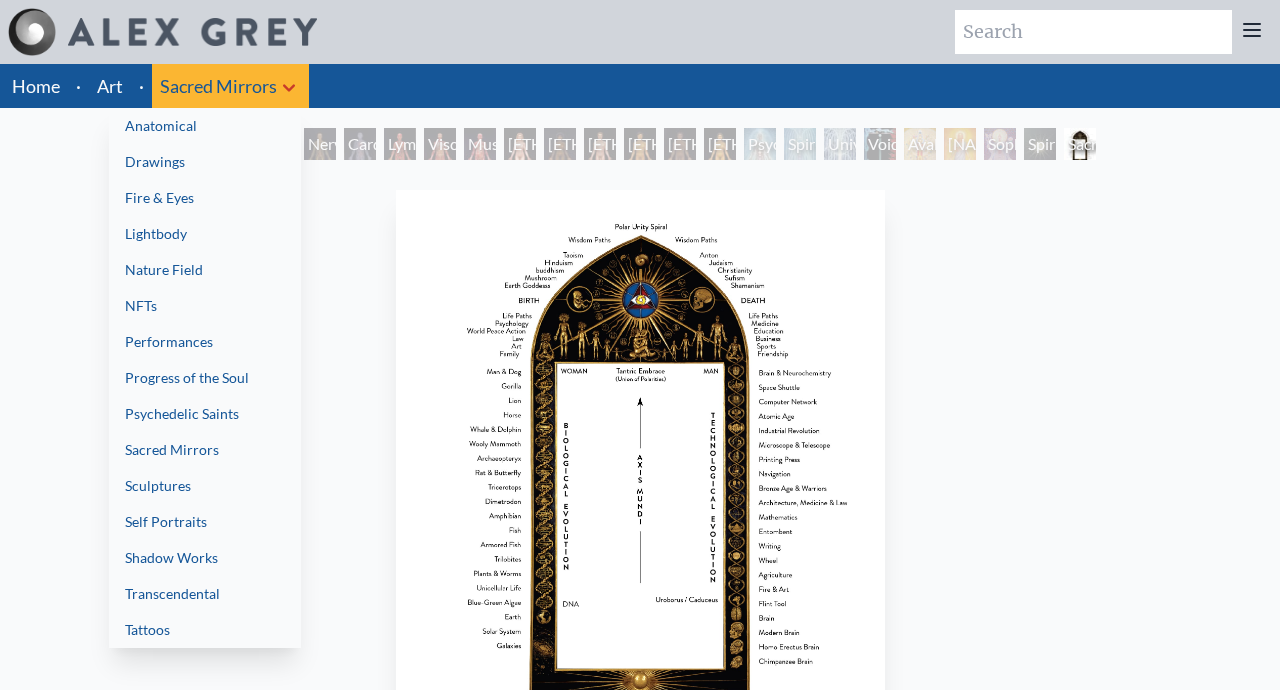 click on "Nature Field" at bounding box center (205, 270) 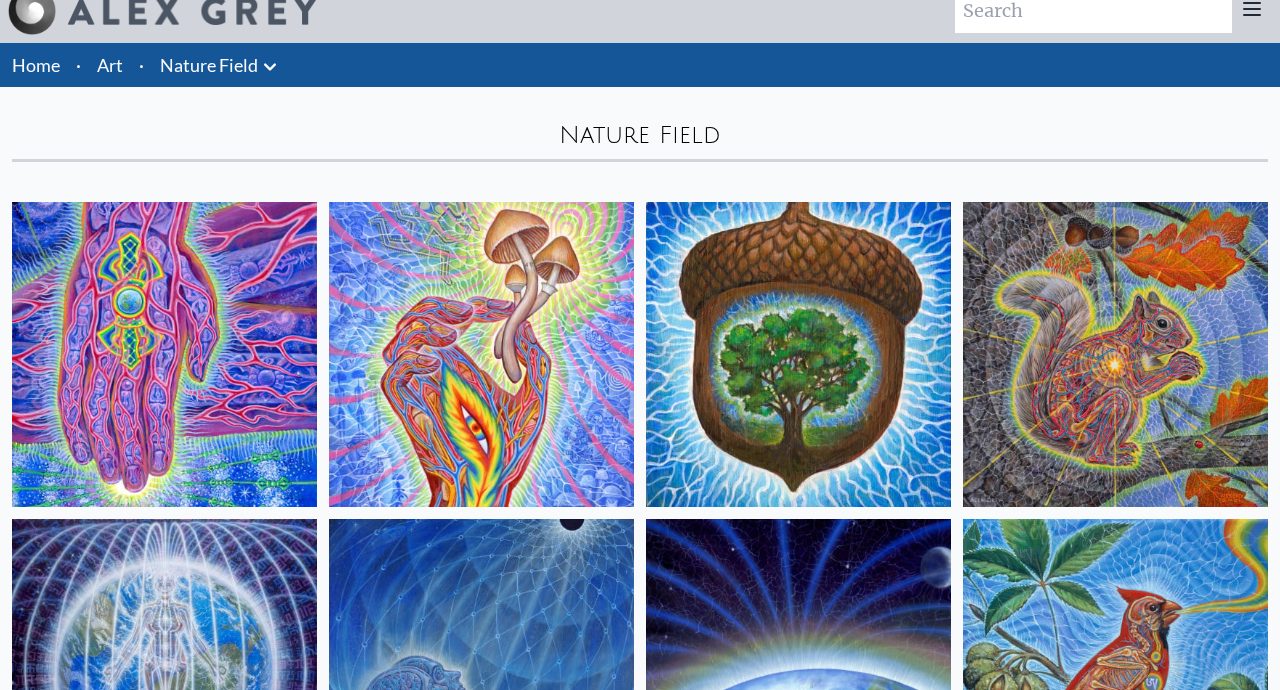 scroll, scrollTop: 0, scrollLeft: 0, axis: both 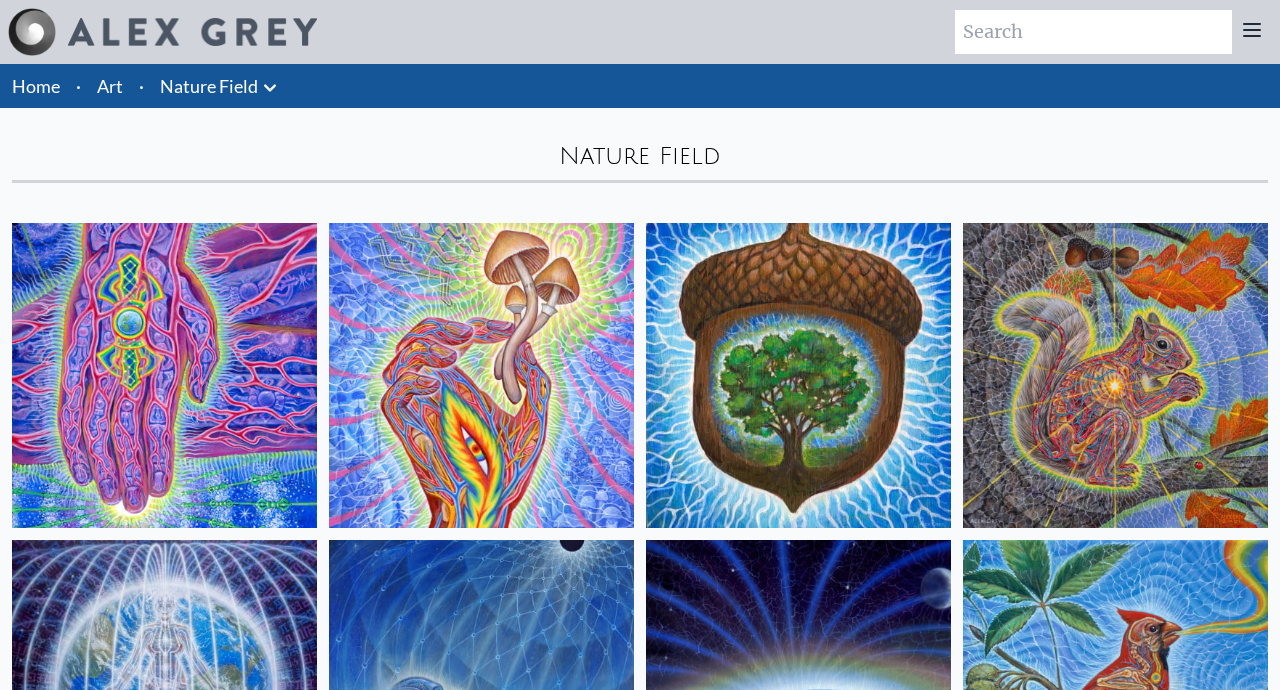 click 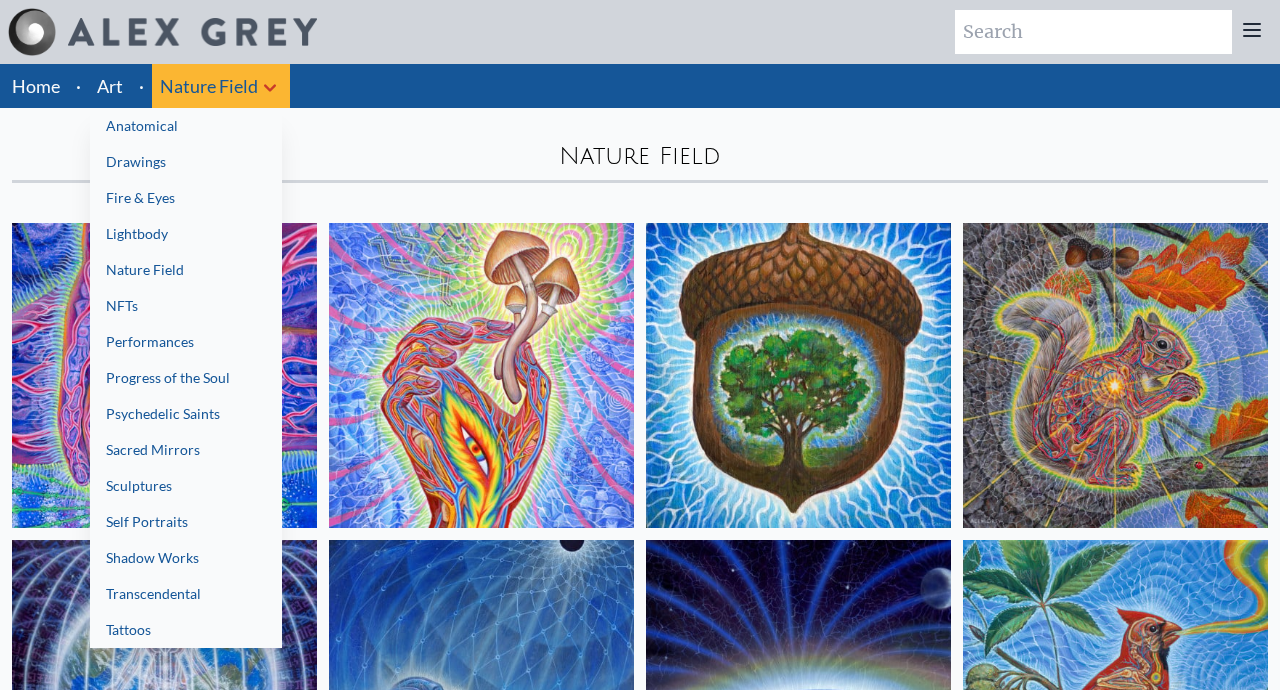 click on "Psychedelic Saints" at bounding box center [186, 414] 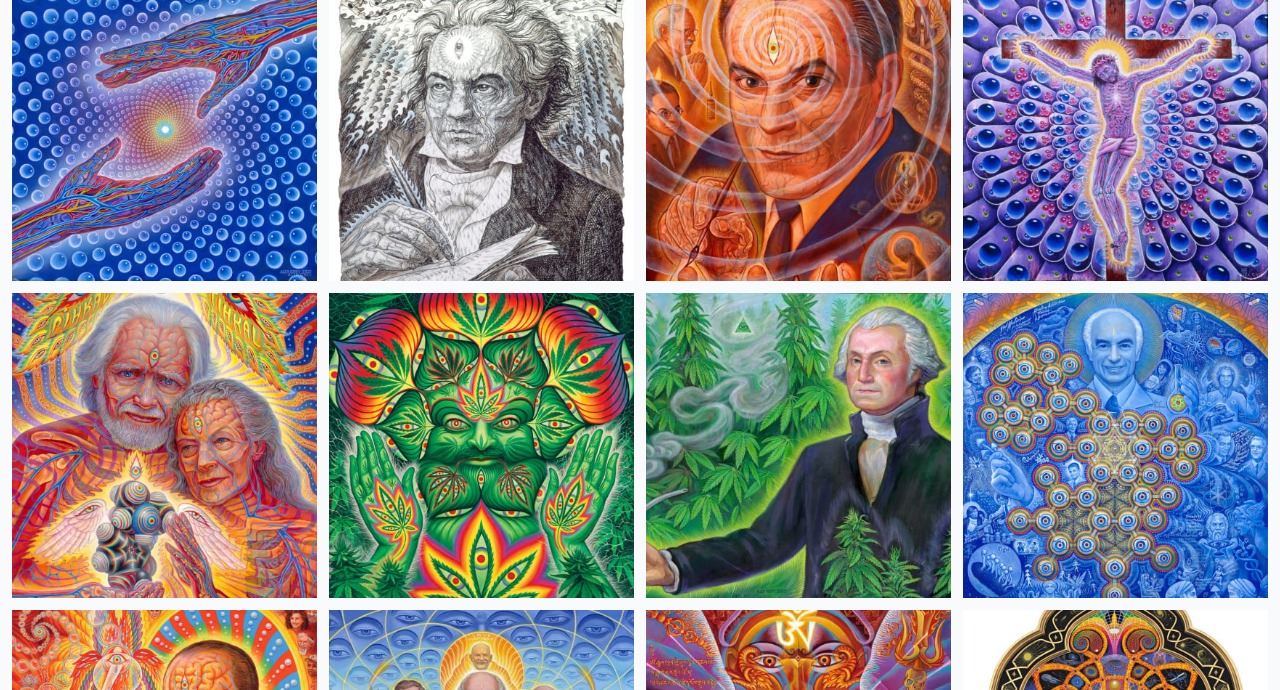 scroll, scrollTop: 0, scrollLeft: 0, axis: both 